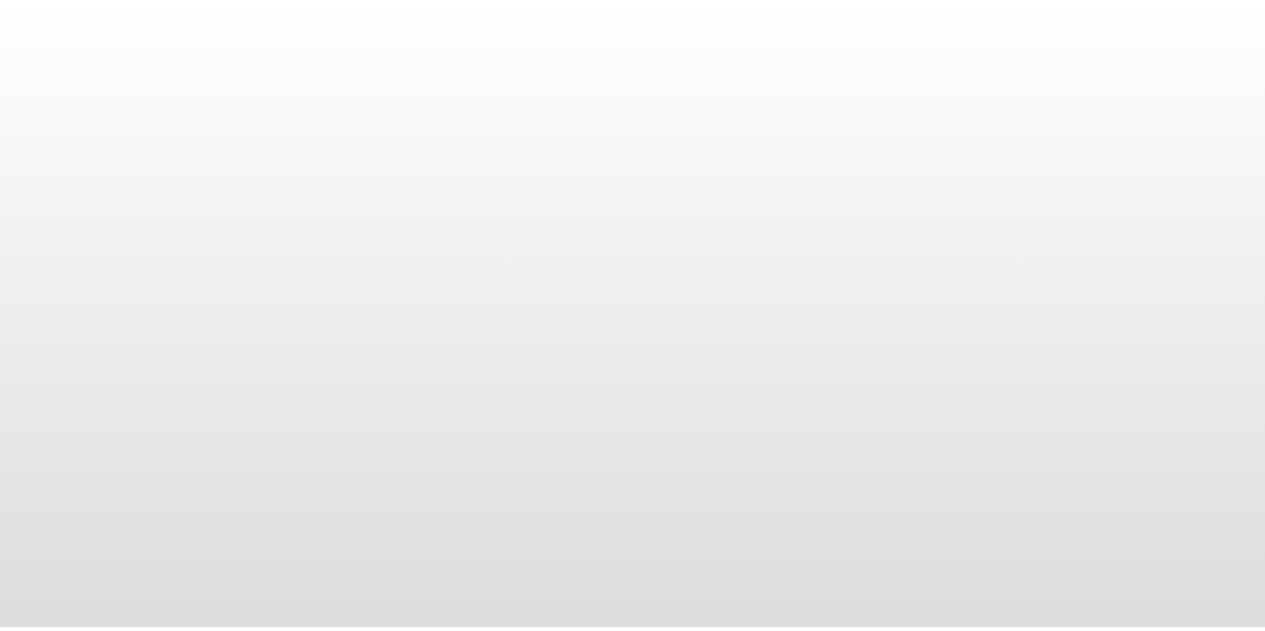 scroll, scrollTop: 0, scrollLeft: 0, axis: both 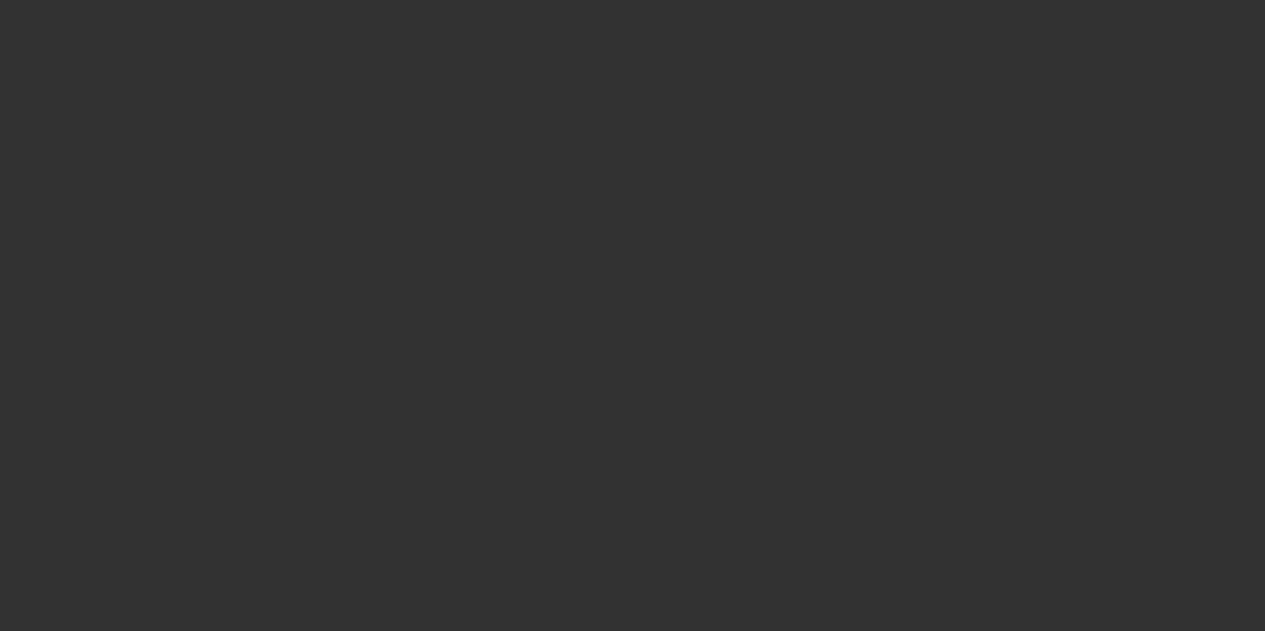 select on "3" 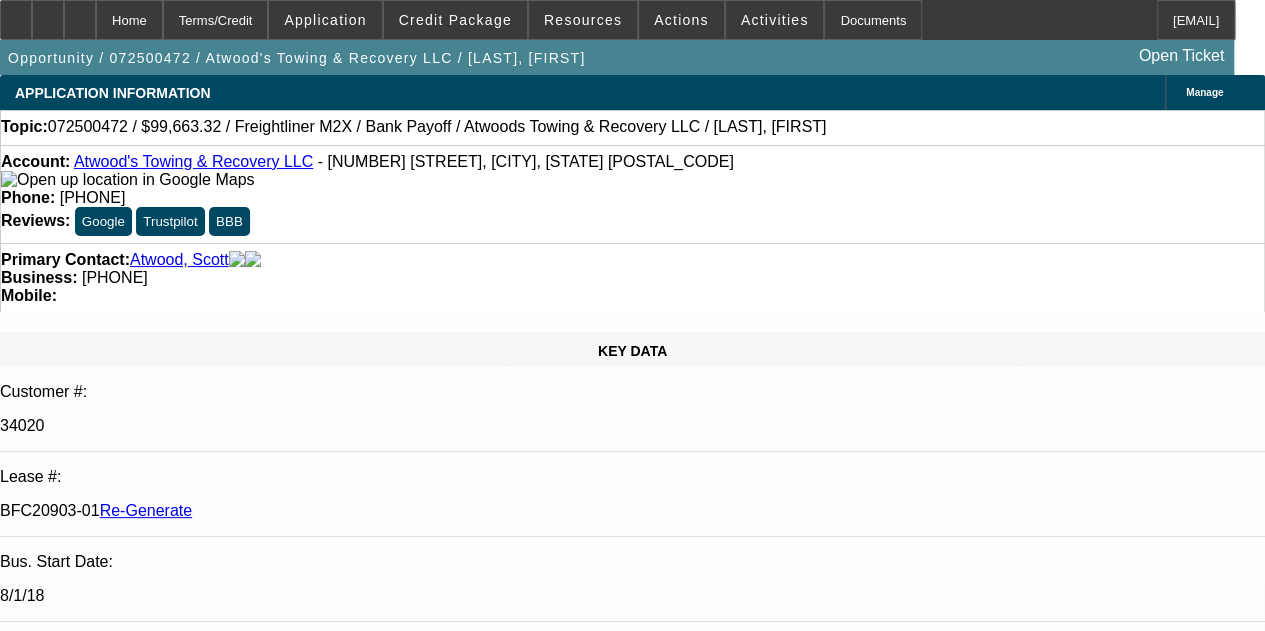 select on "0" 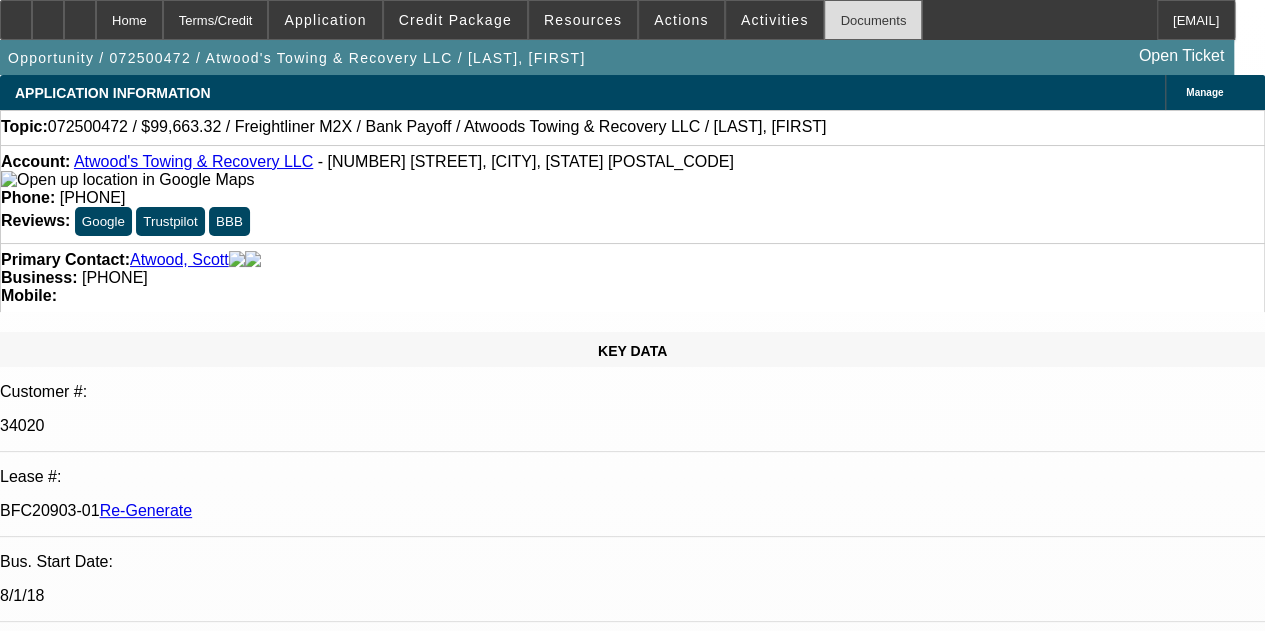click on "Documents" at bounding box center [873, 20] 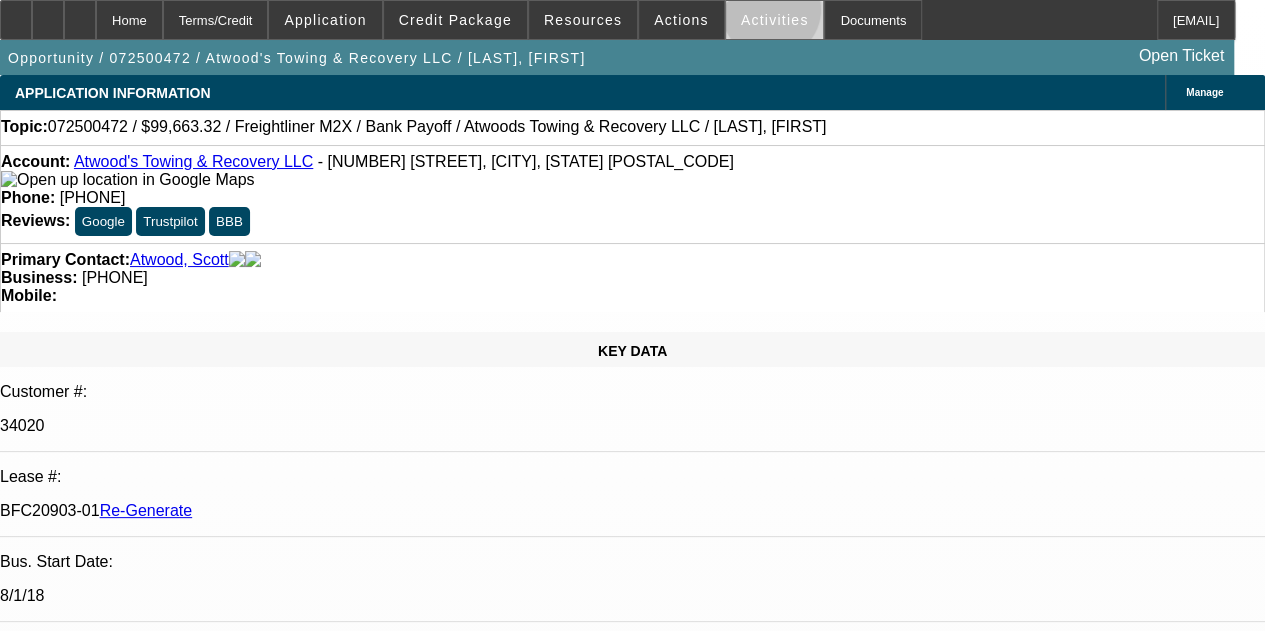 click on "Activities" at bounding box center [775, 20] 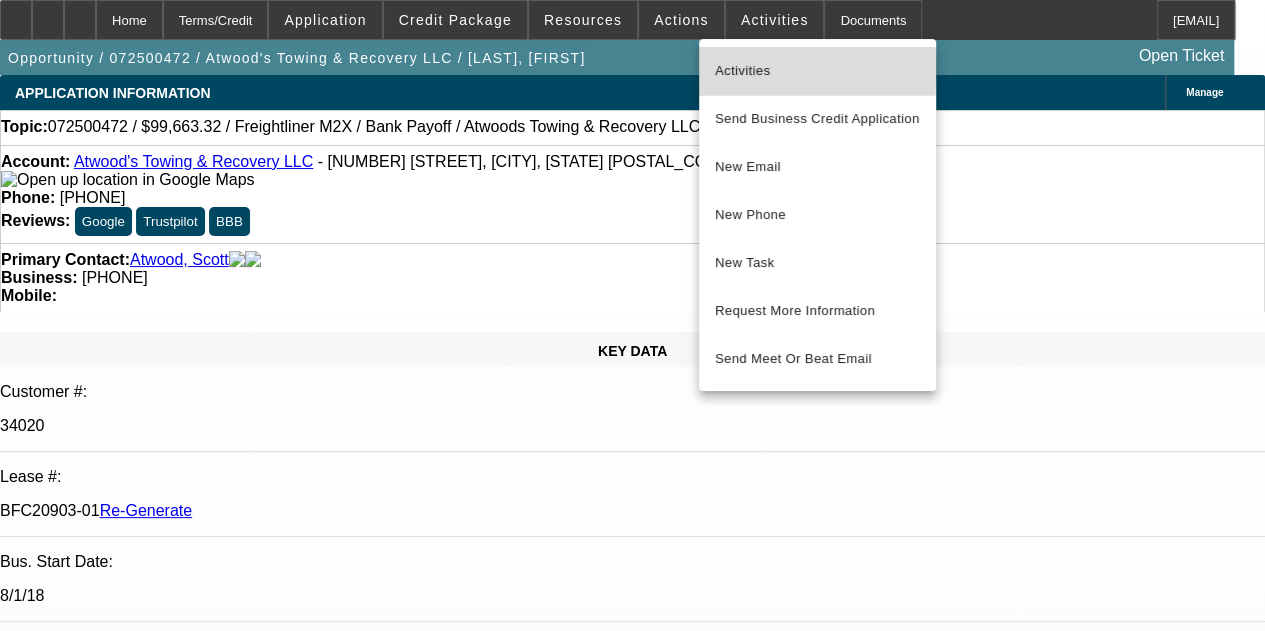 click on "Activities" at bounding box center (817, 71) 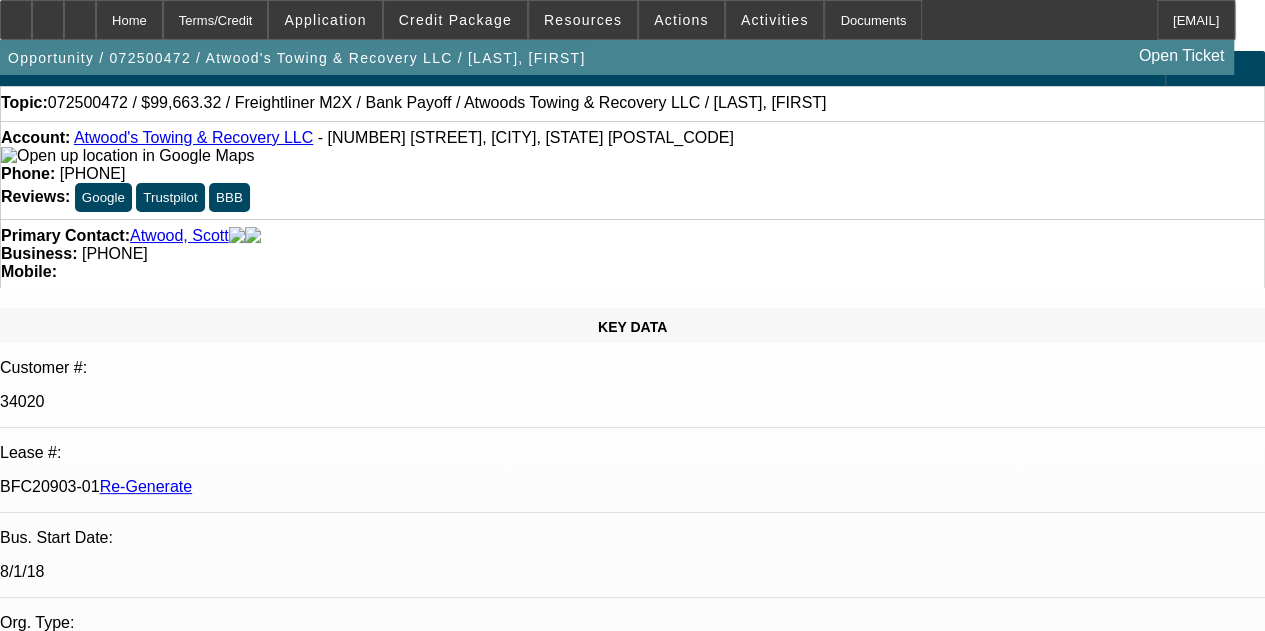 scroll, scrollTop: 0, scrollLeft: 0, axis: both 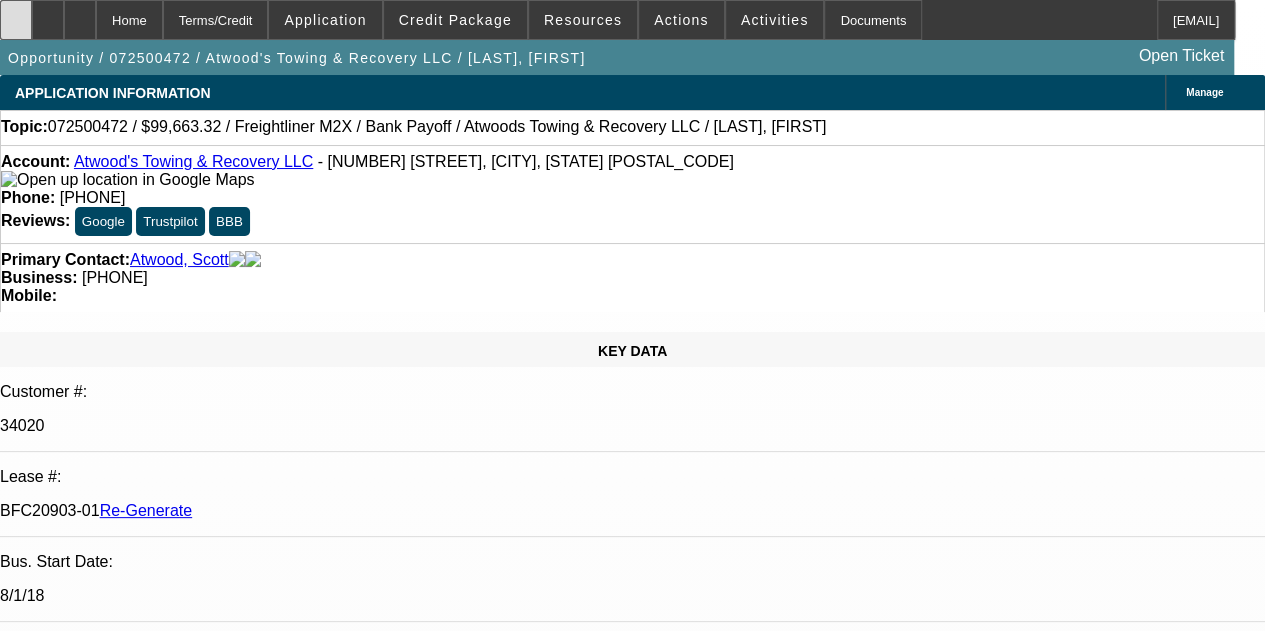 click at bounding box center (16, 13) 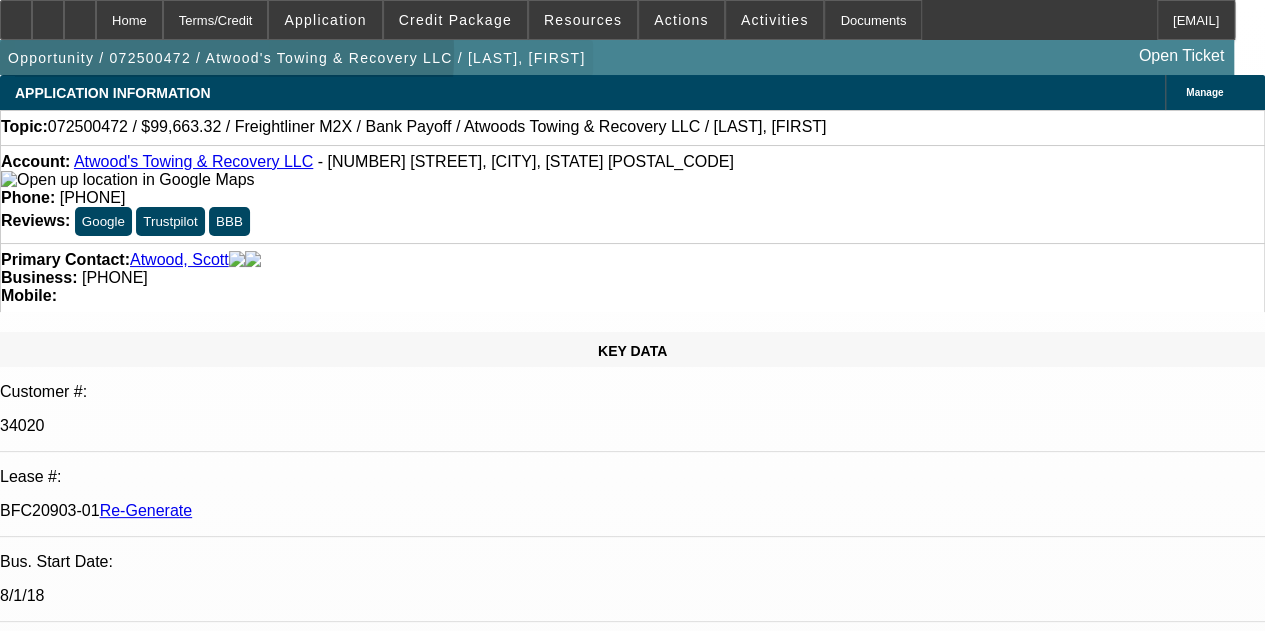 click on "Opportunity / 072500472 / Atwood's Towing & Recovery LLC / Atwood, Scott" at bounding box center (296, 58) 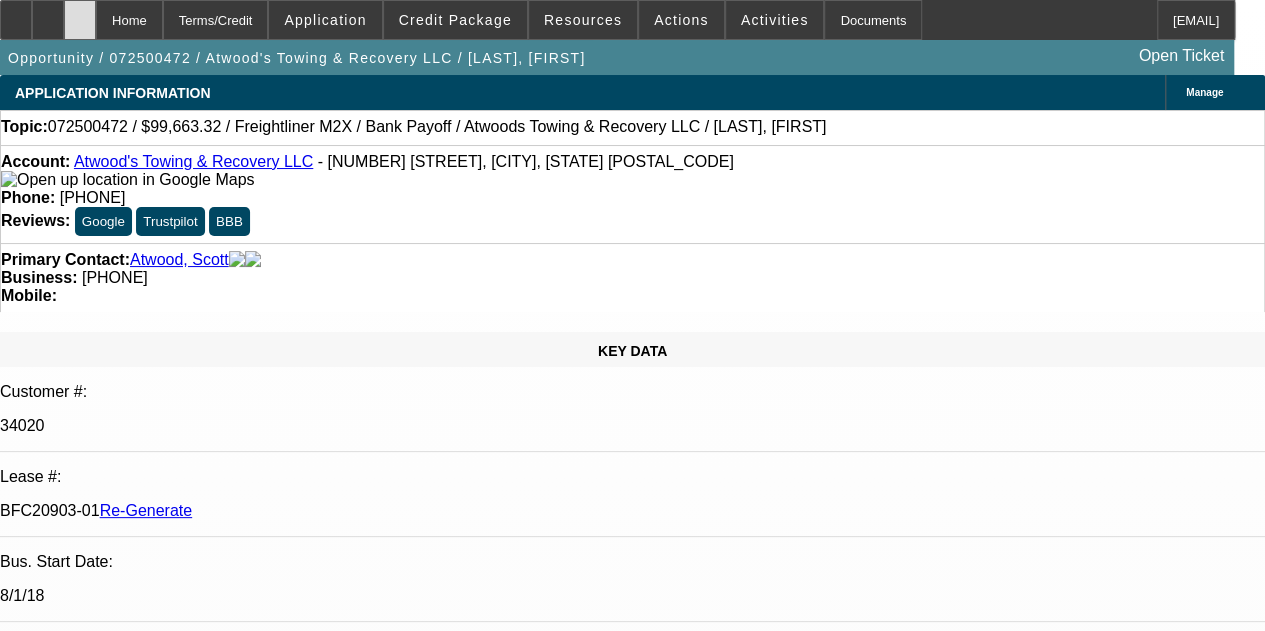drag, startPoint x: 130, startPoint y: 61, endPoint x: 112, endPoint y: 25, distance: 40.24922 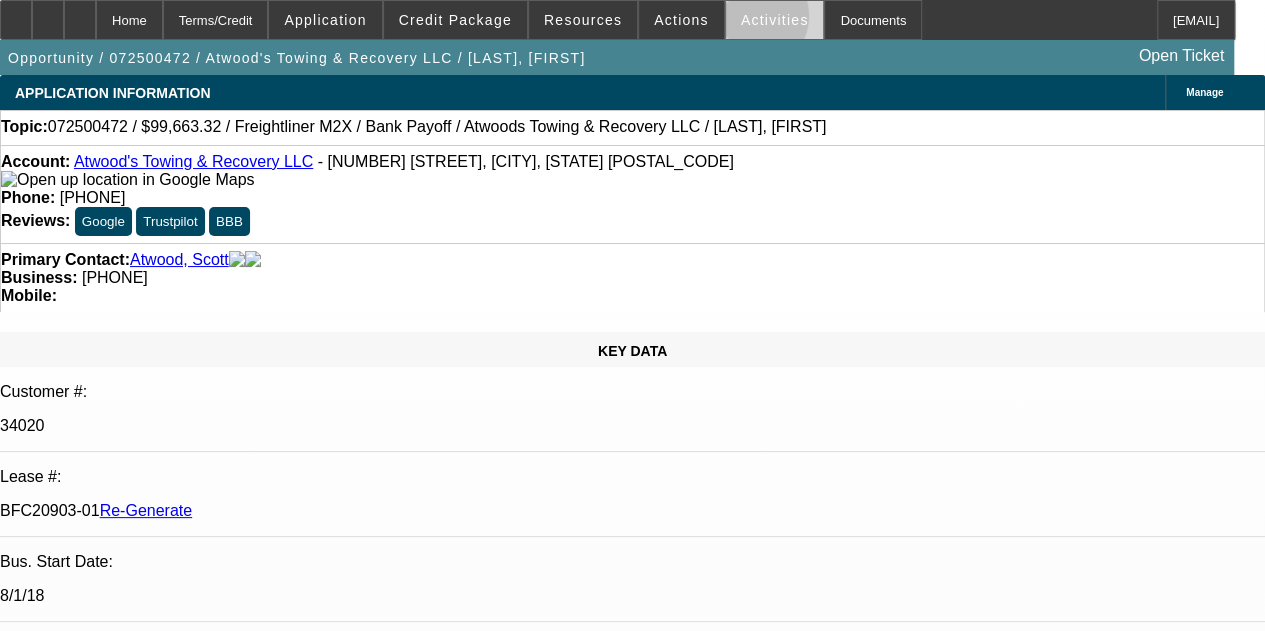 click on "Activities" at bounding box center [775, 20] 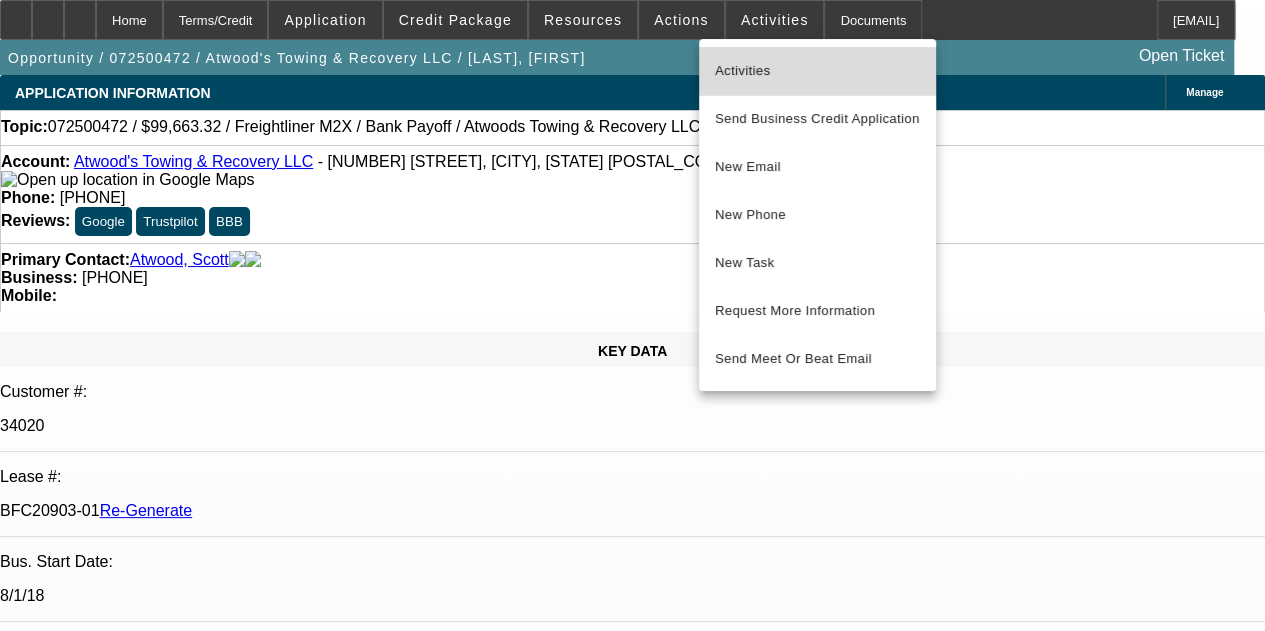 click on "Activities" at bounding box center [817, 71] 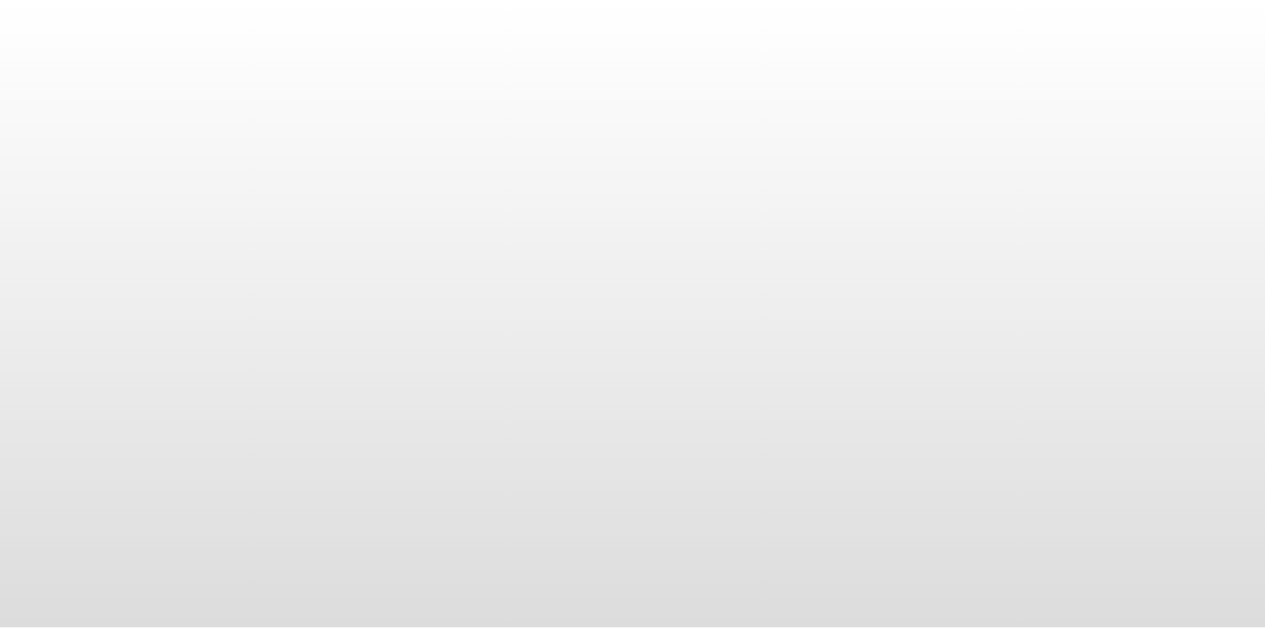 scroll, scrollTop: 0, scrollLeft: 0, axis: both 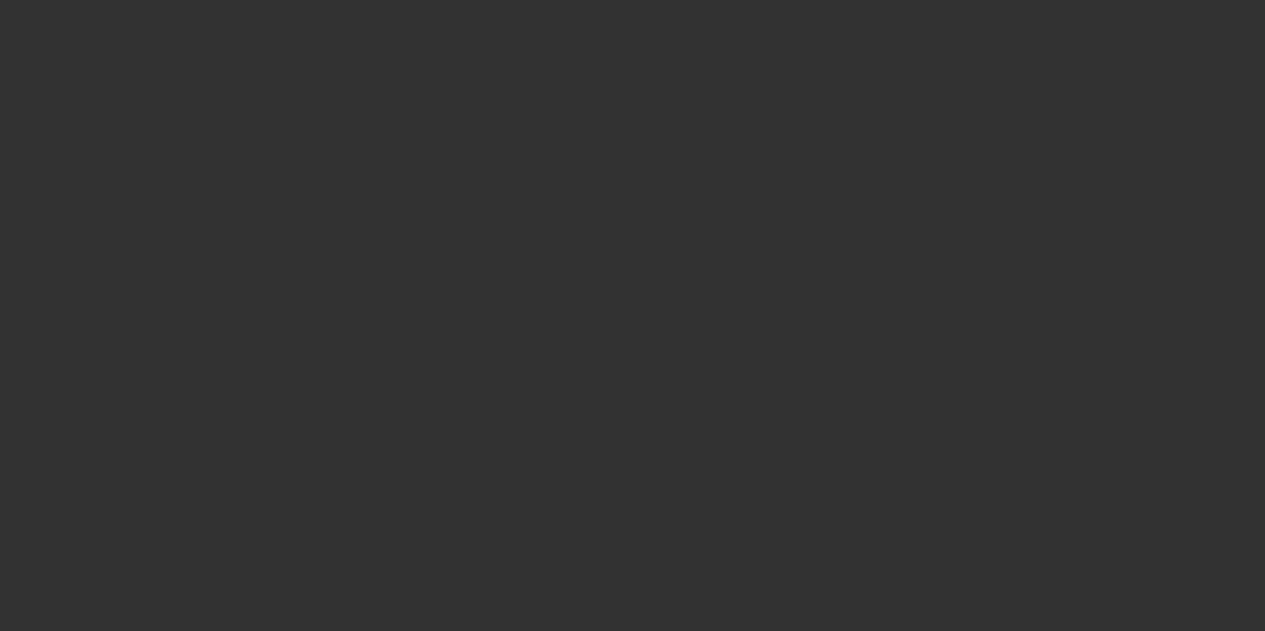 select on "3" 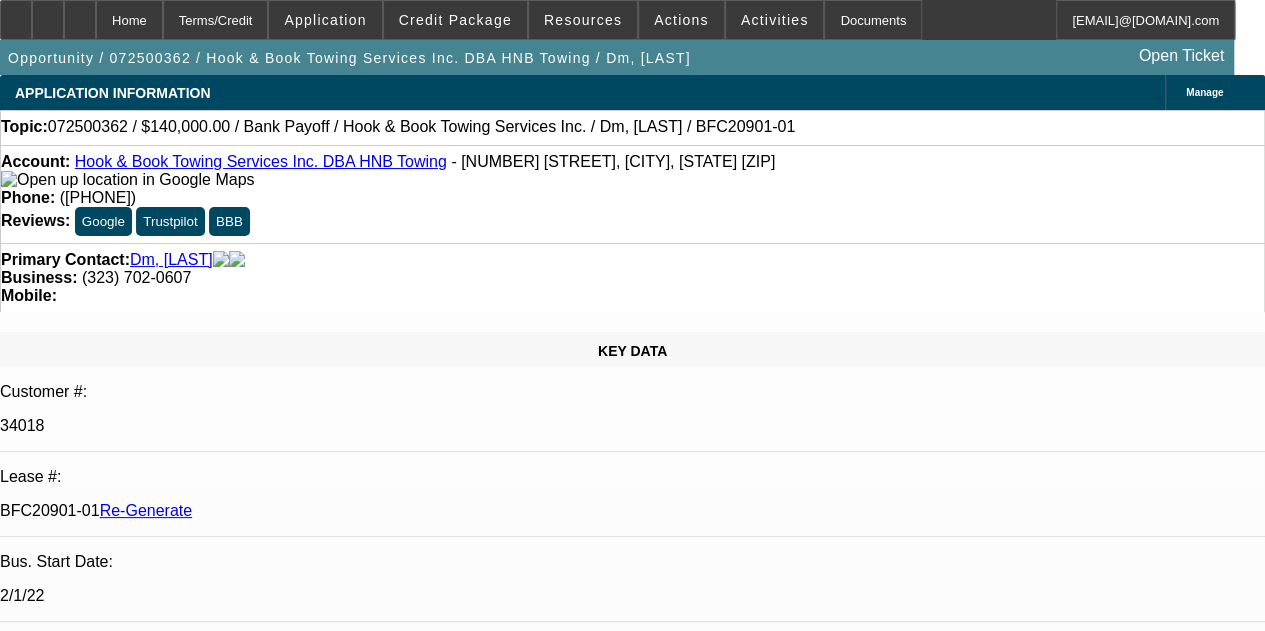 select on "0" 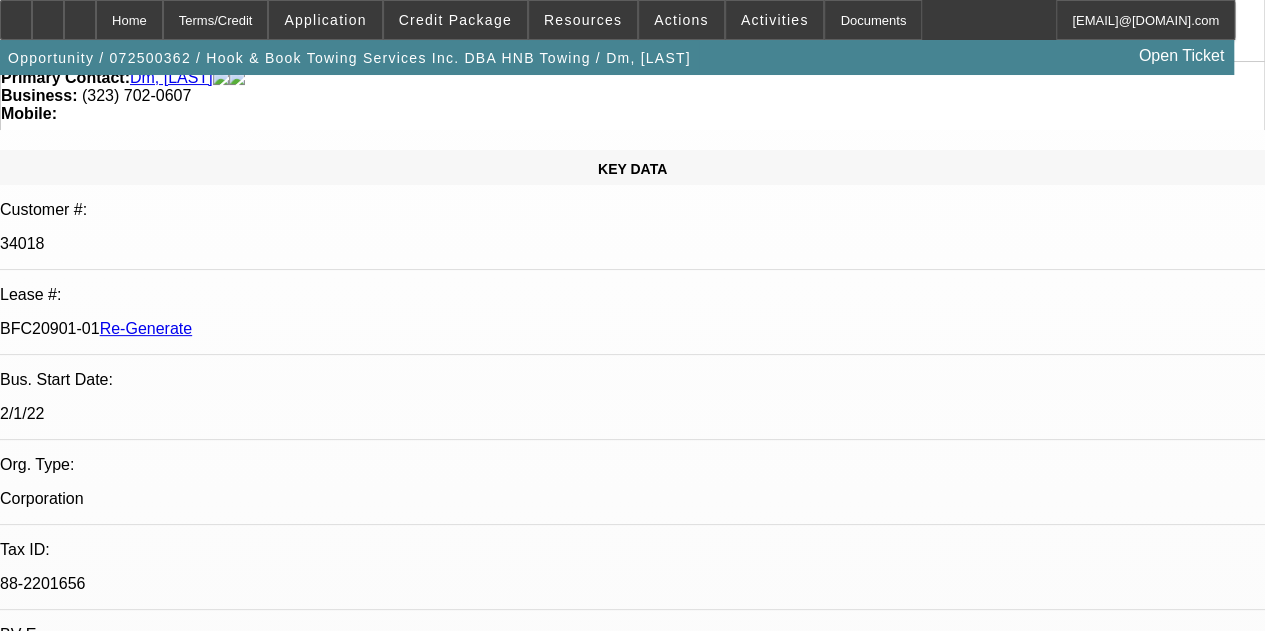 scroll, scrollTop: 169, scrollLeft: 0, axis: vertical 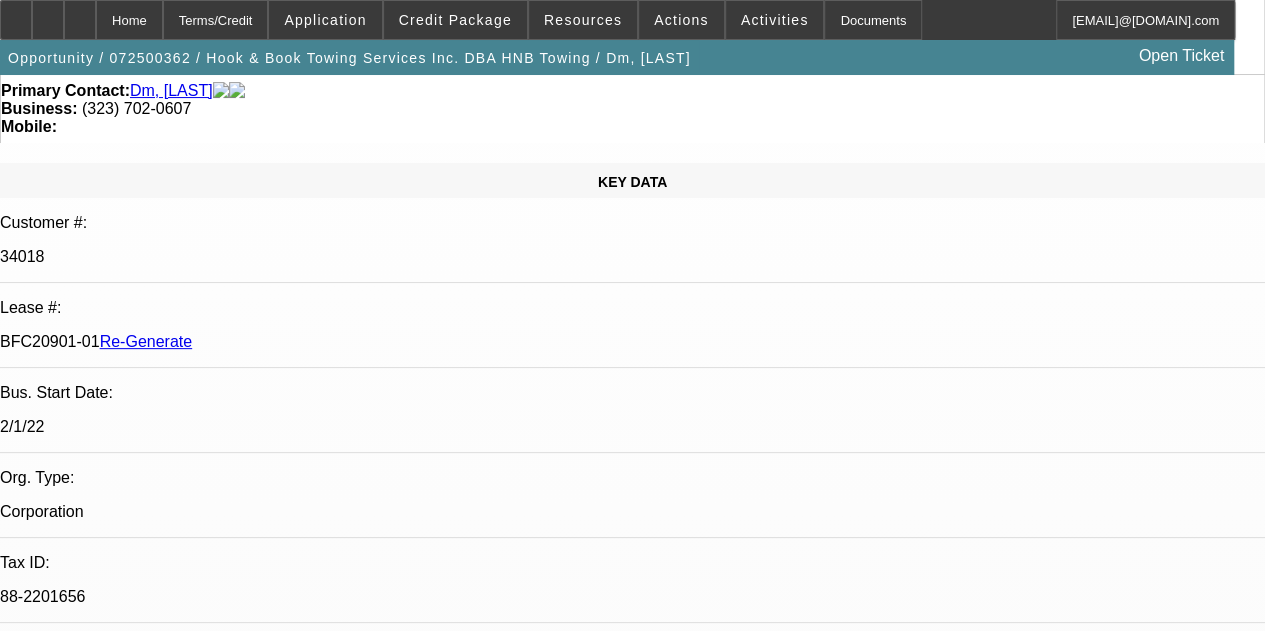 drag, startPoint x: 1256, startPoint y: 137, endPoint x: 1253, endPoint y: 263, distance: 126.035706 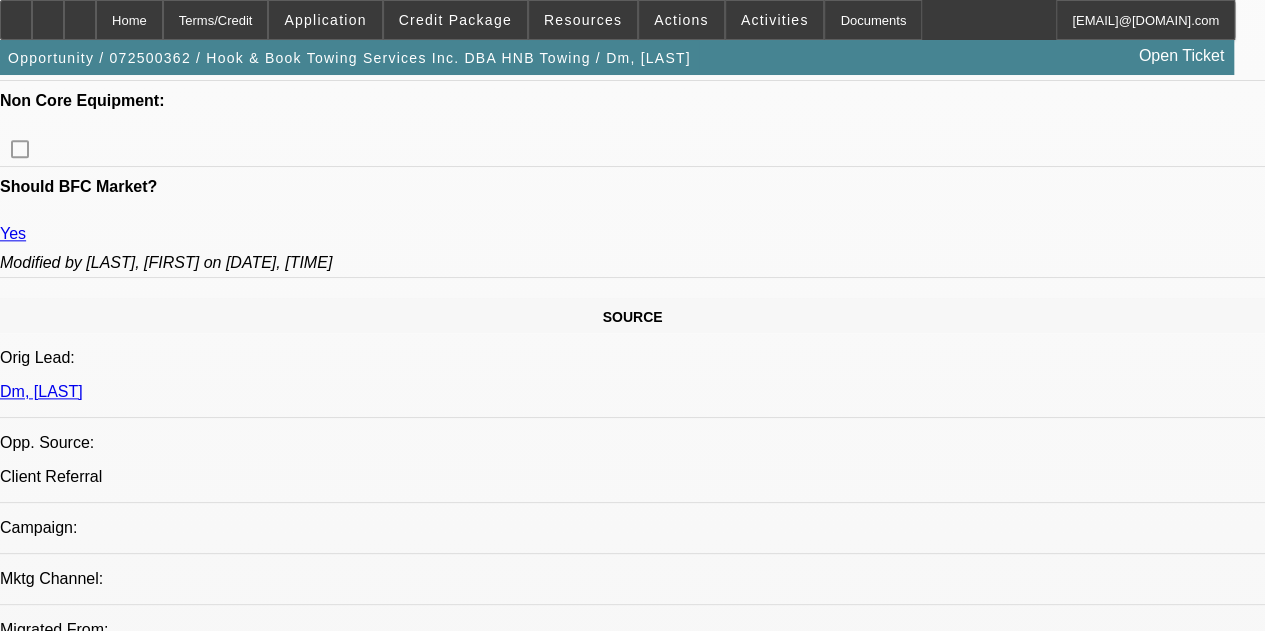 scroll, scrollTop: 996, scrollLeft: 0, axis: vertical 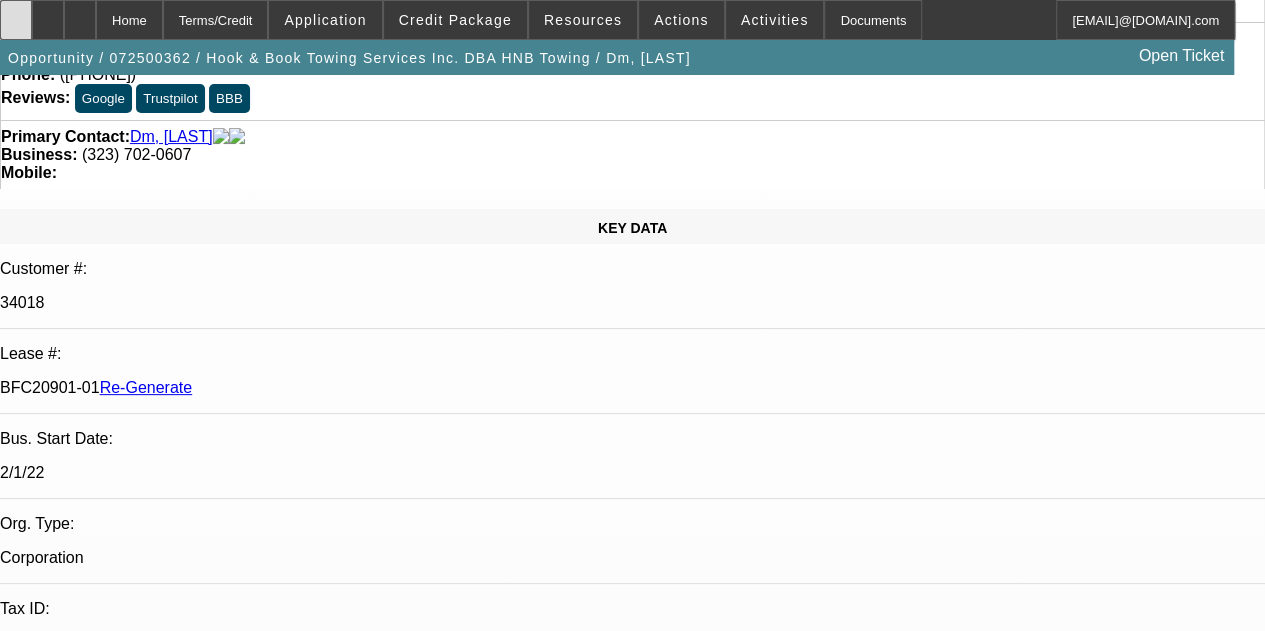 click at bounding box center [16, 13] 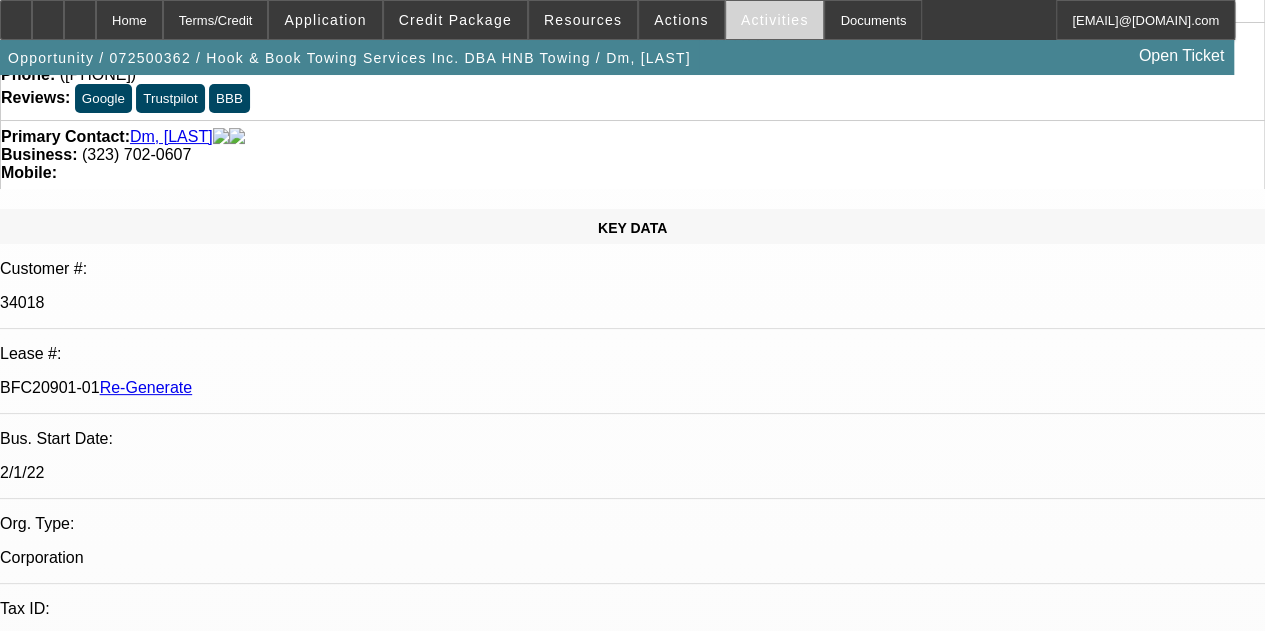 click at bounding box center [775, 20] 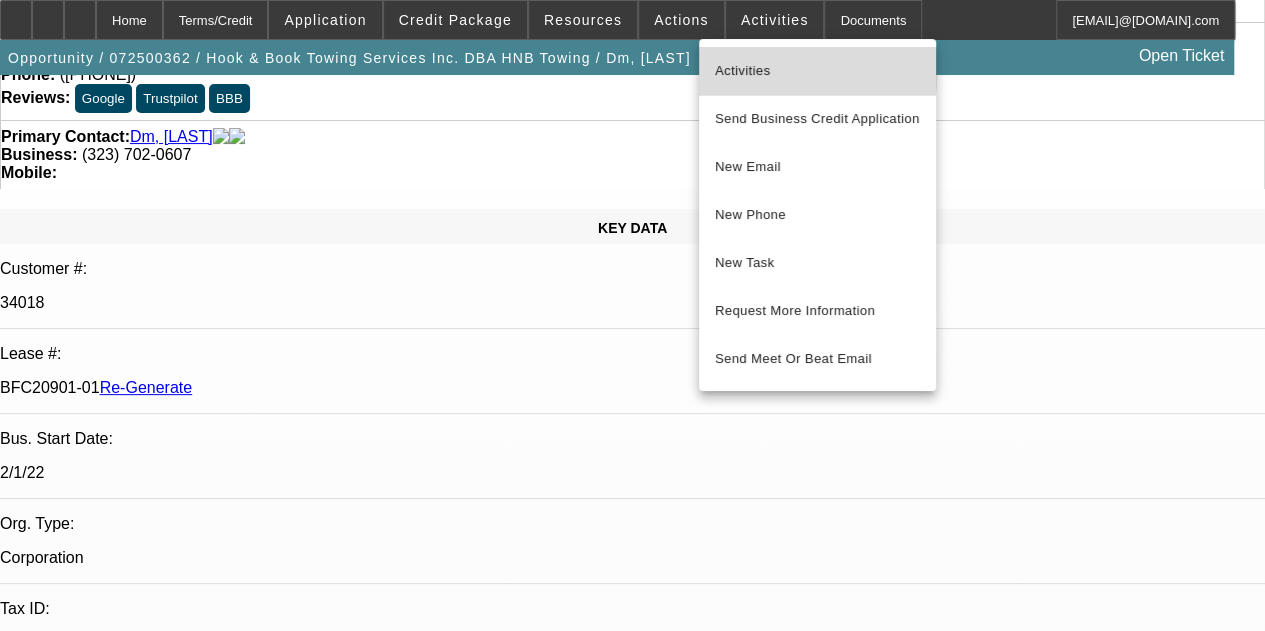 click on "Activities" at bounding box center [817, 71] 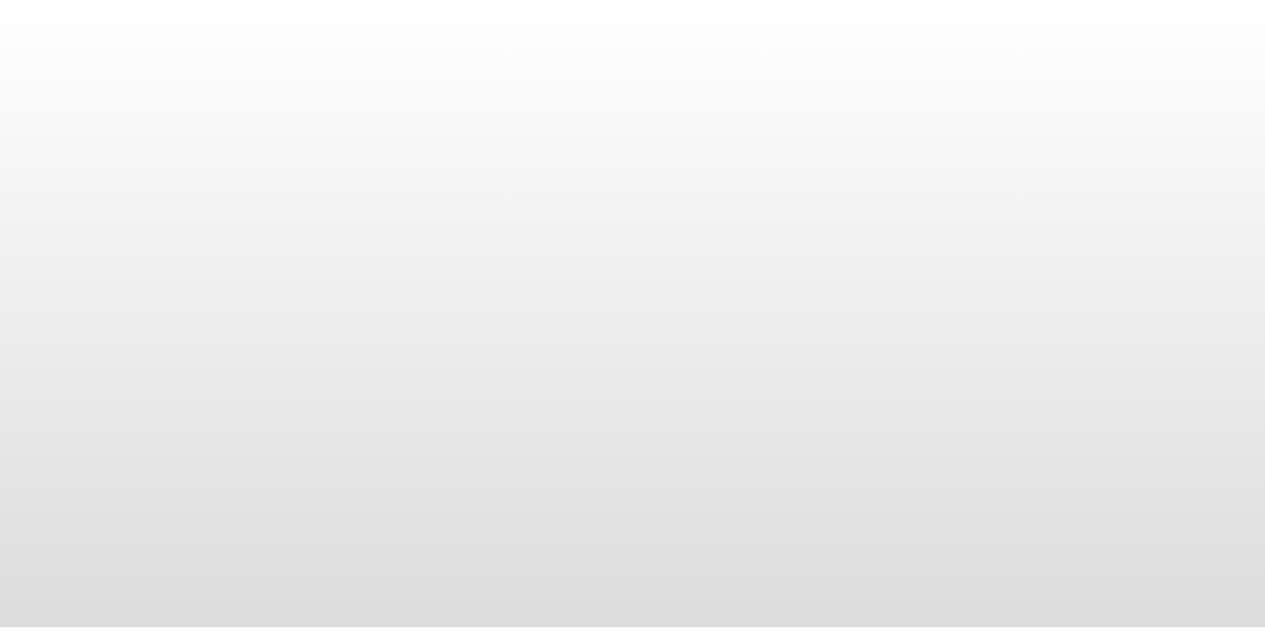 scroll, scrollTop: 0, scrollLeft: 0, axis: both 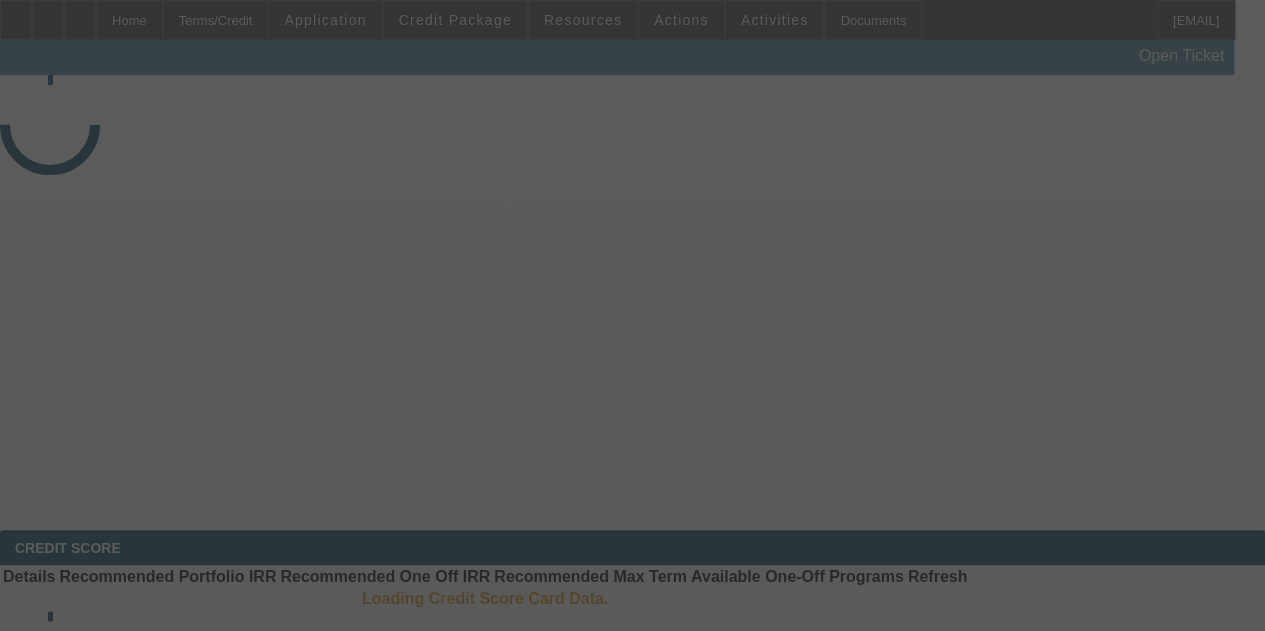 select on "4" 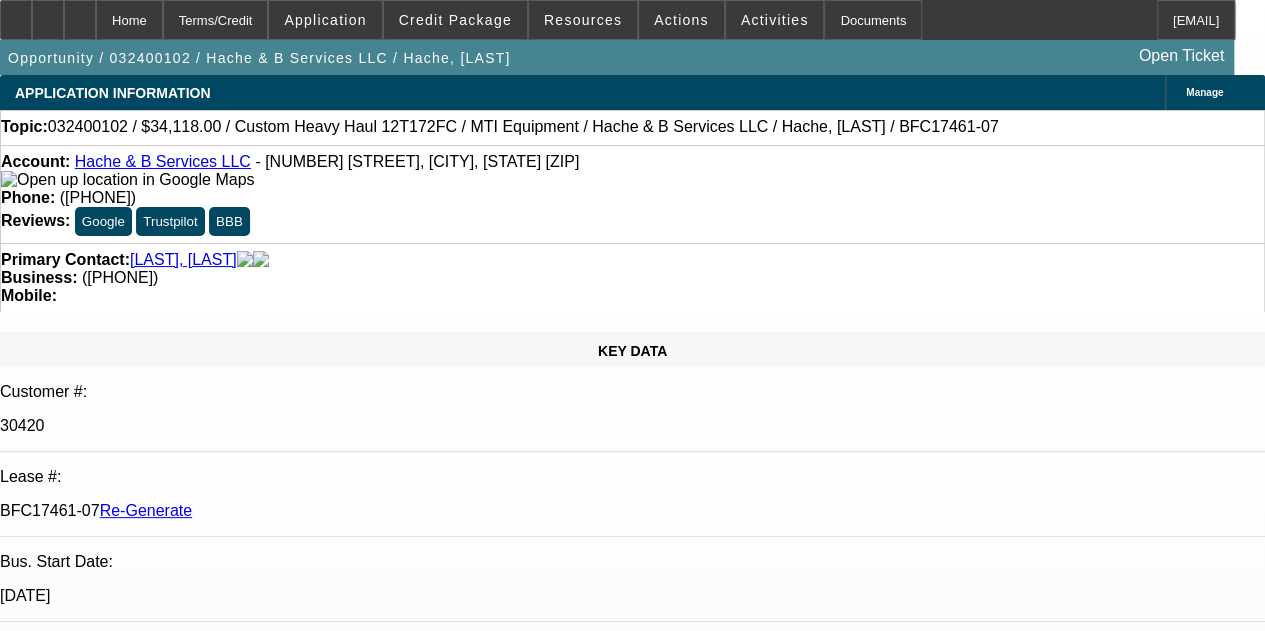 select on "0" 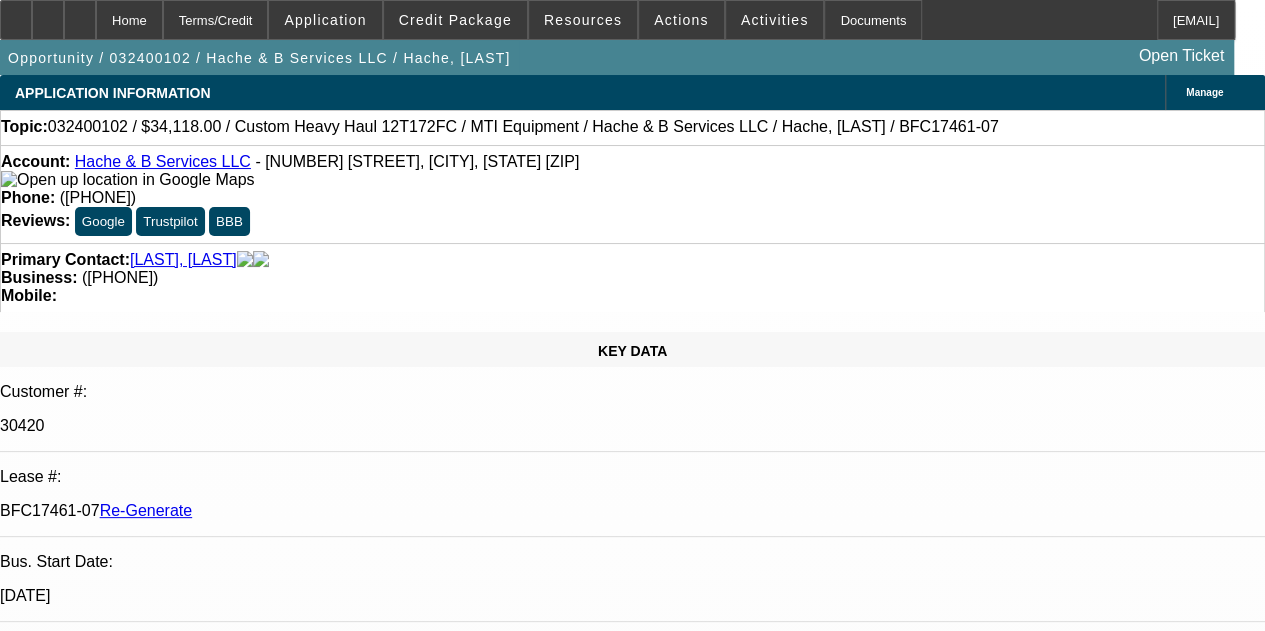 click on "Opportunity / 032400102 / Hache & B Services LLC / Hache, [LAST]
Open Ticket" at bounding box center (617, 57) 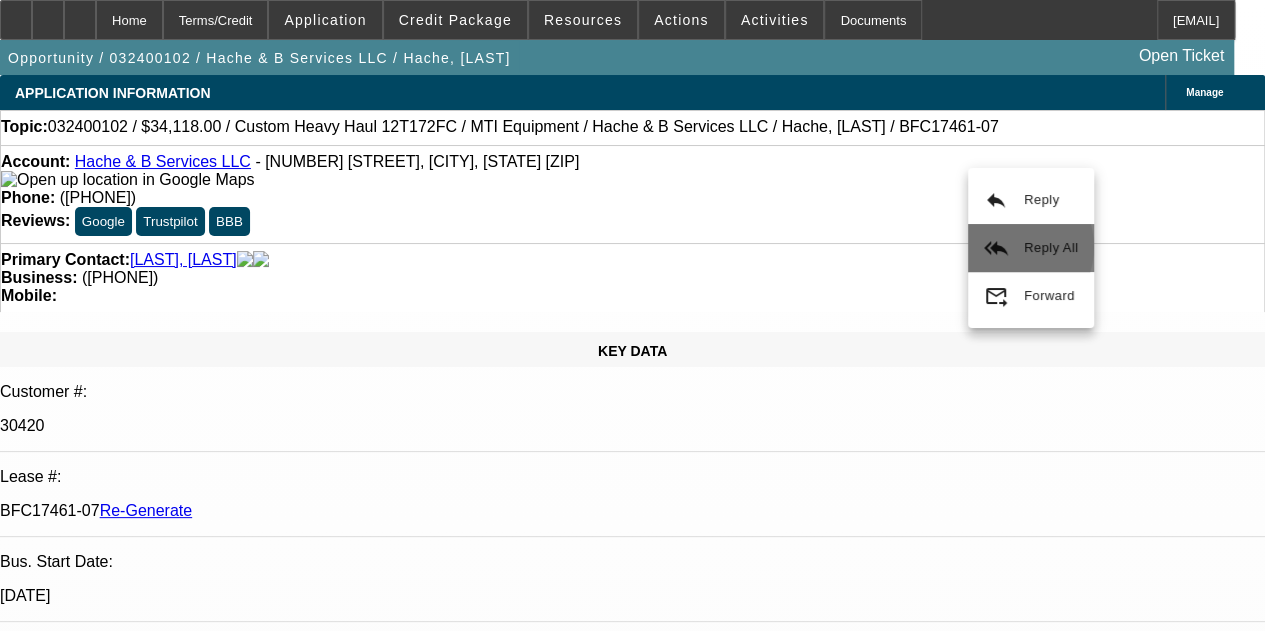 click on "reply_all
Reply All" at bounding box center [1031, 248] 